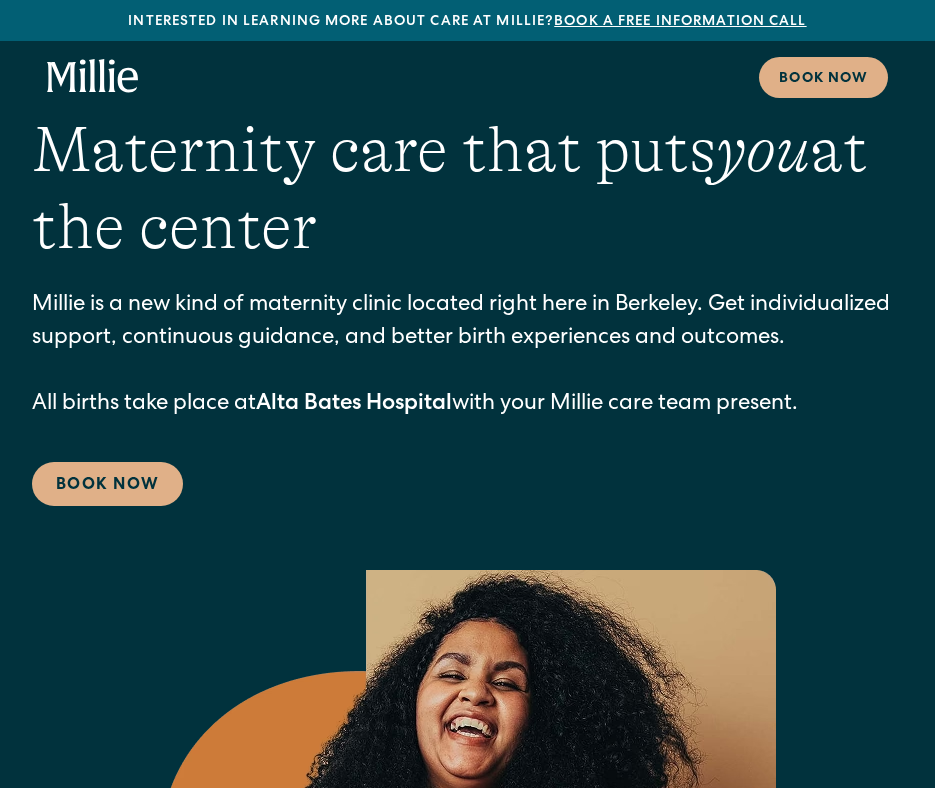 scroll, scrollTop: 0, scrollLeft: 0, axis: both 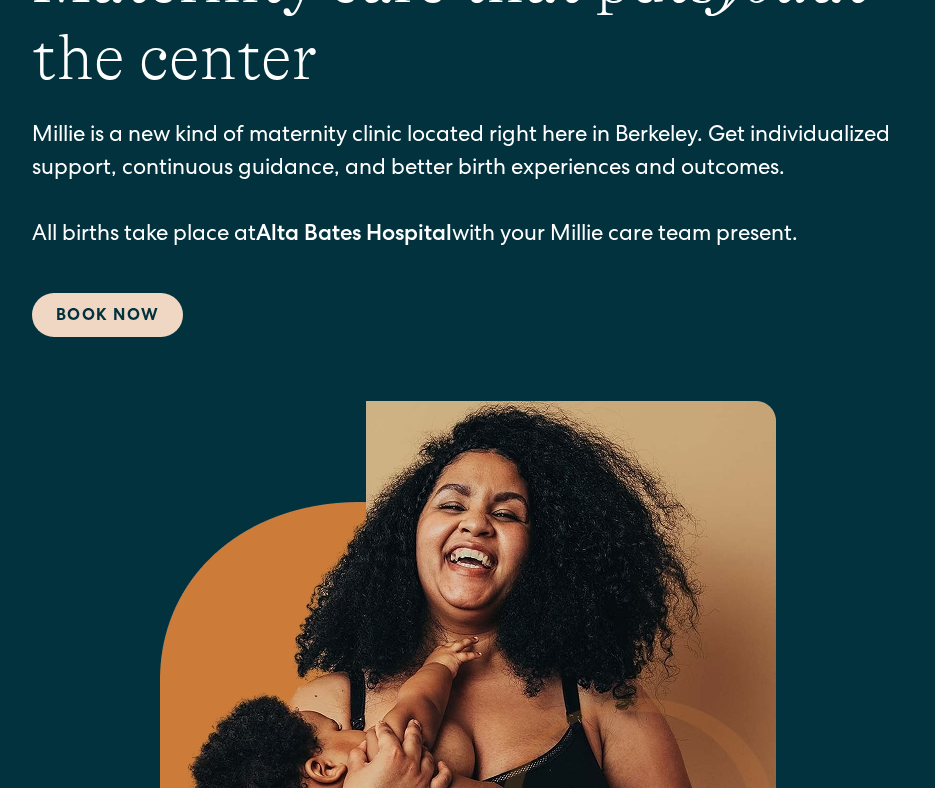 click on "Book Now" at bounding box center [107, 315] 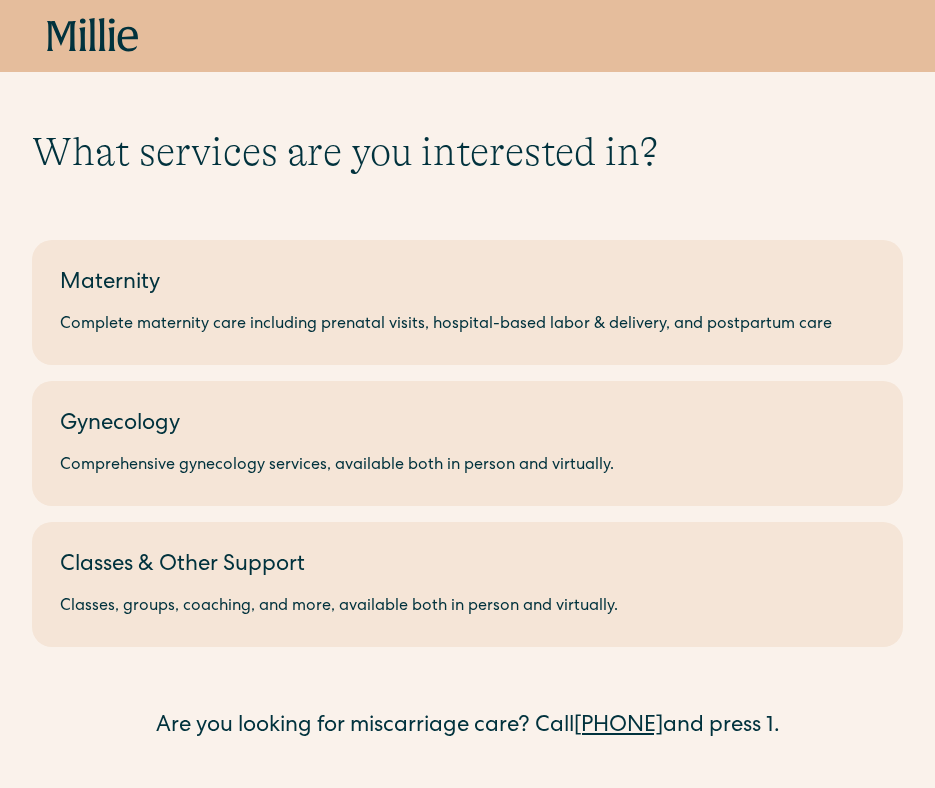 scroll, scrollTop: 0, scrollLeft: 0, axis: both 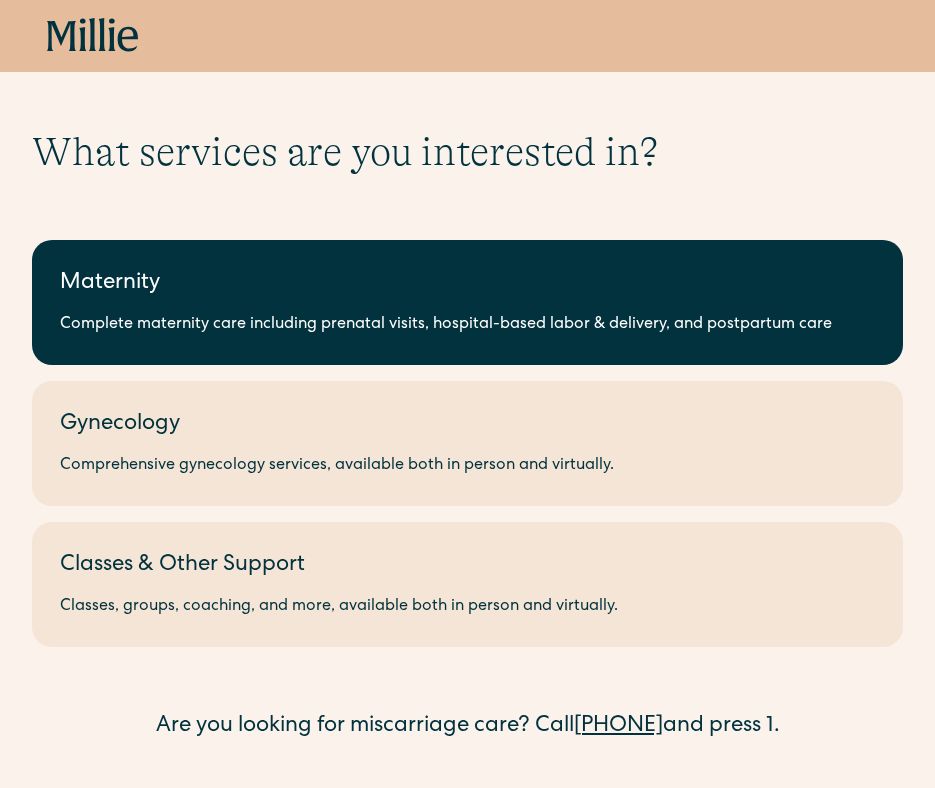click on "Maternity" at bounding box center (467, 284) 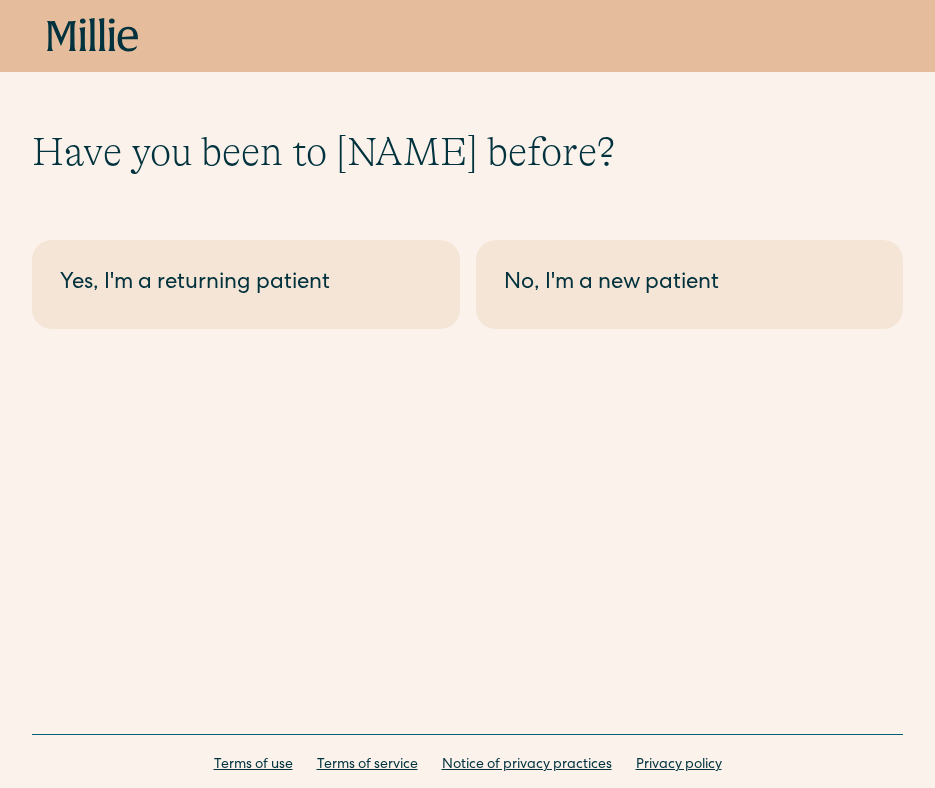 scroll, scrollTop: 0, scrollLeft: 0, axis: both 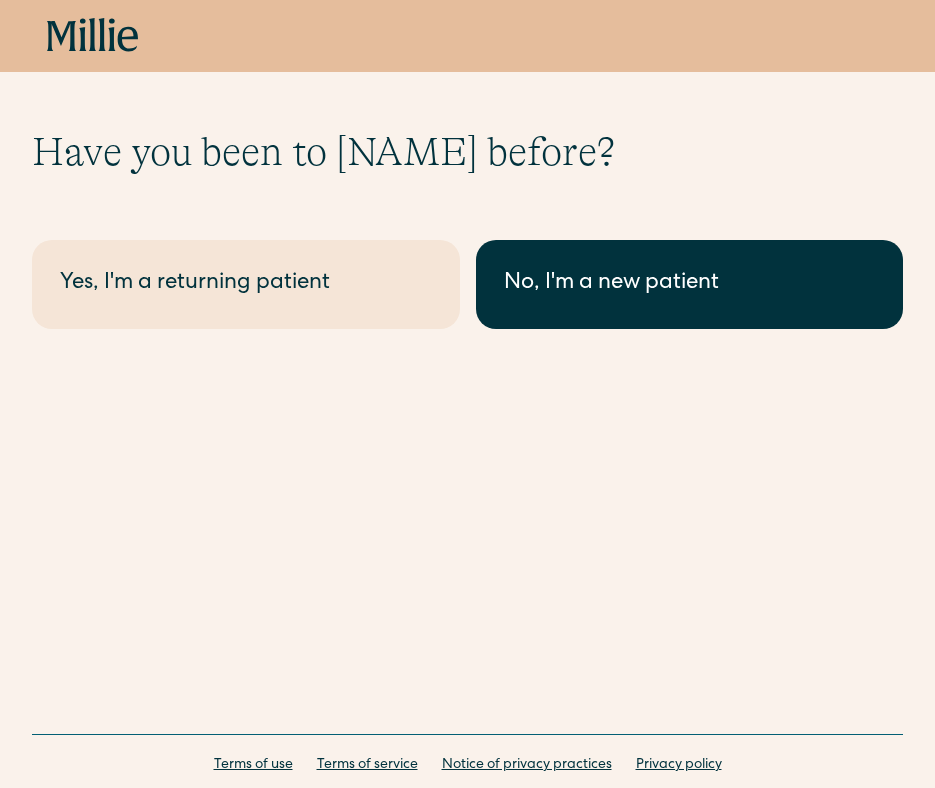 click on "No, I'm a new patient" at bounding box center [690, 284] 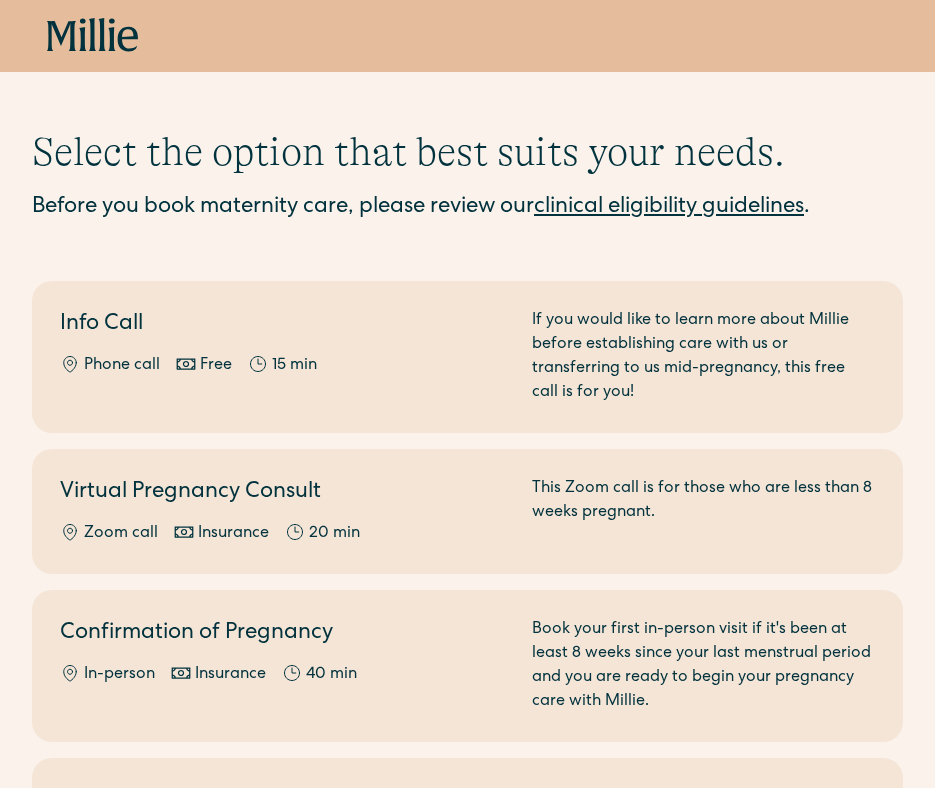 scroll, scrollTop: 0, scrollLeft: 0, axis: both 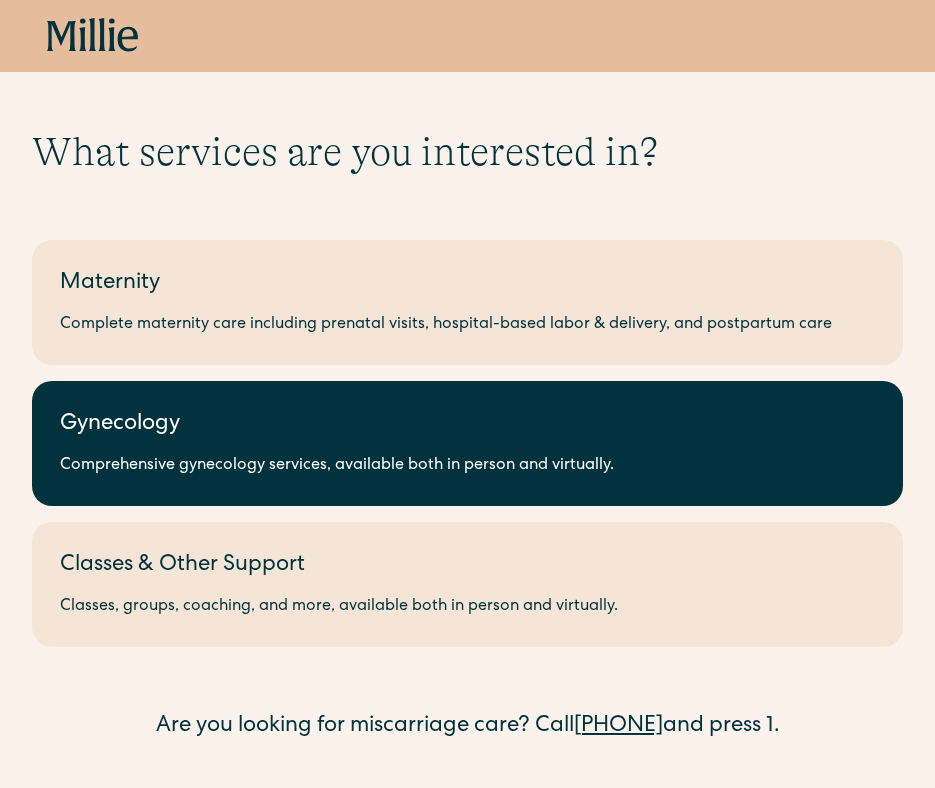 click on "Comprehensive gynecology services, available both in person and virtually." at bounding box center [467, 466] 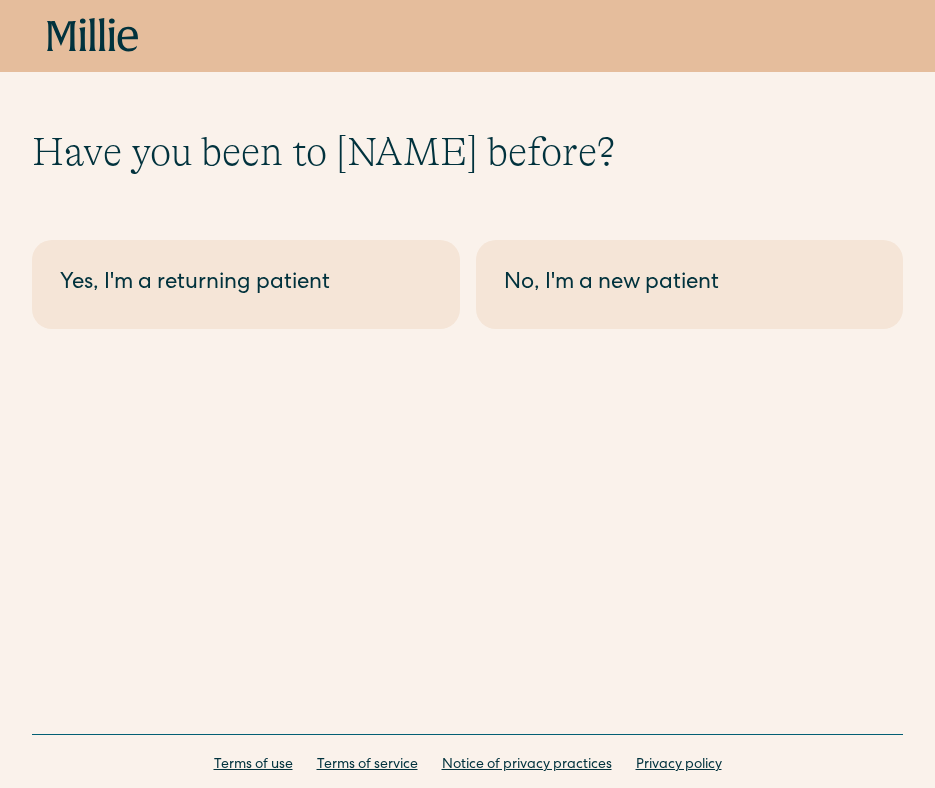 scroll, scrollTop: 0, scrollLeft: 0, axis: both 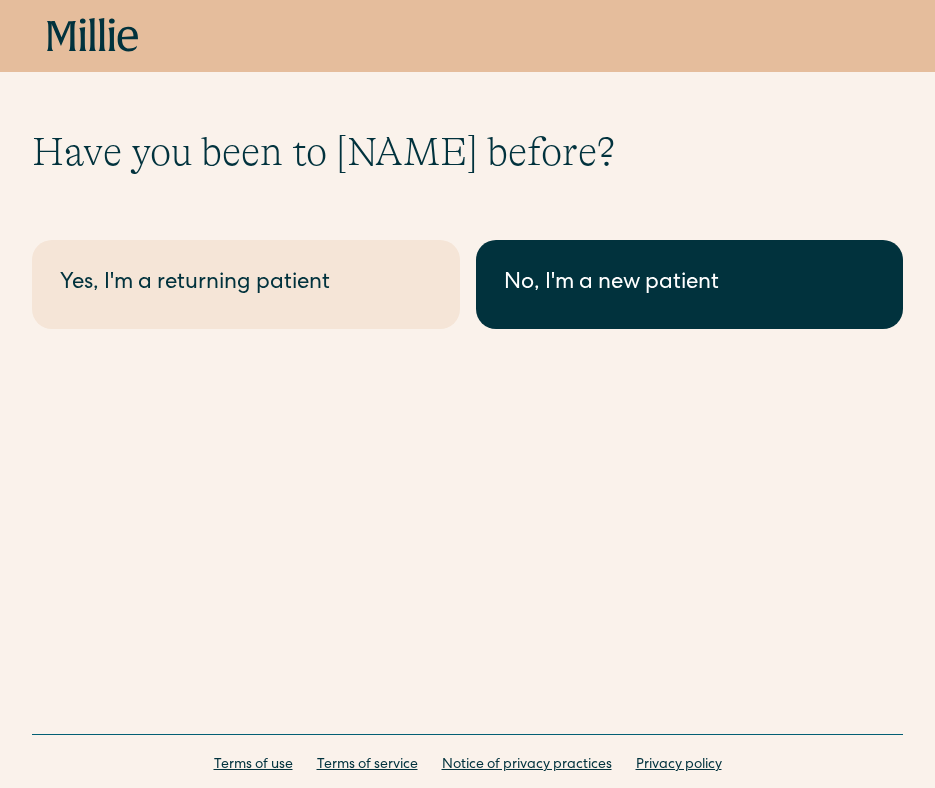 click on "No, I'm a new patient" at bounding box center [690, 284] 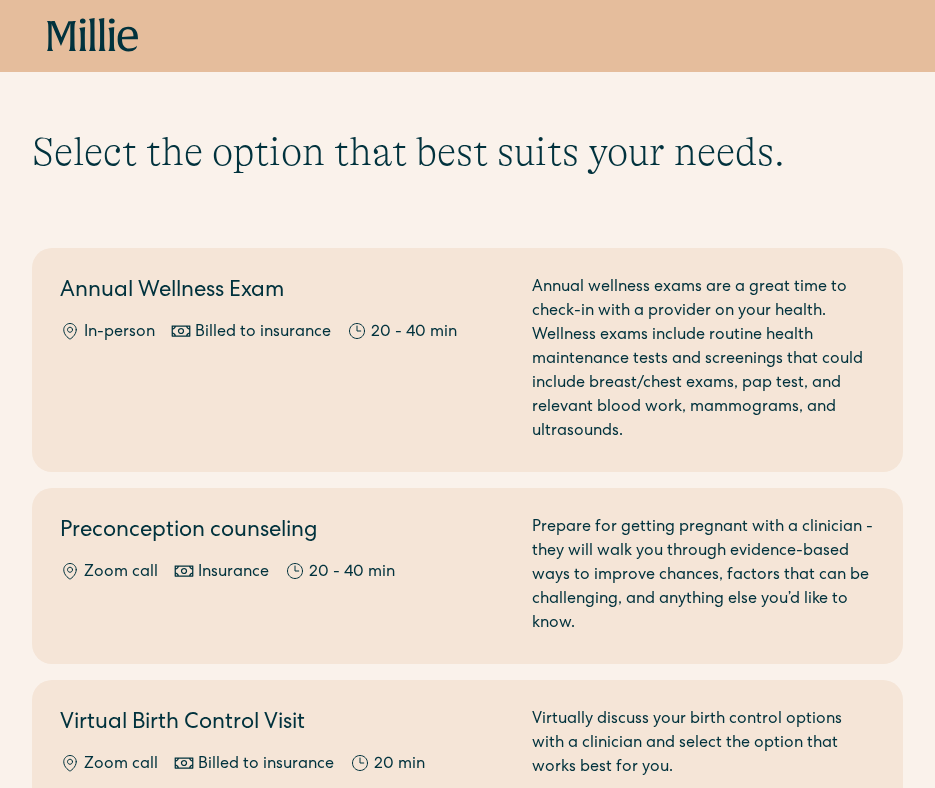scroll, scrollTop: 0, scrollLeft: 0, axis: both 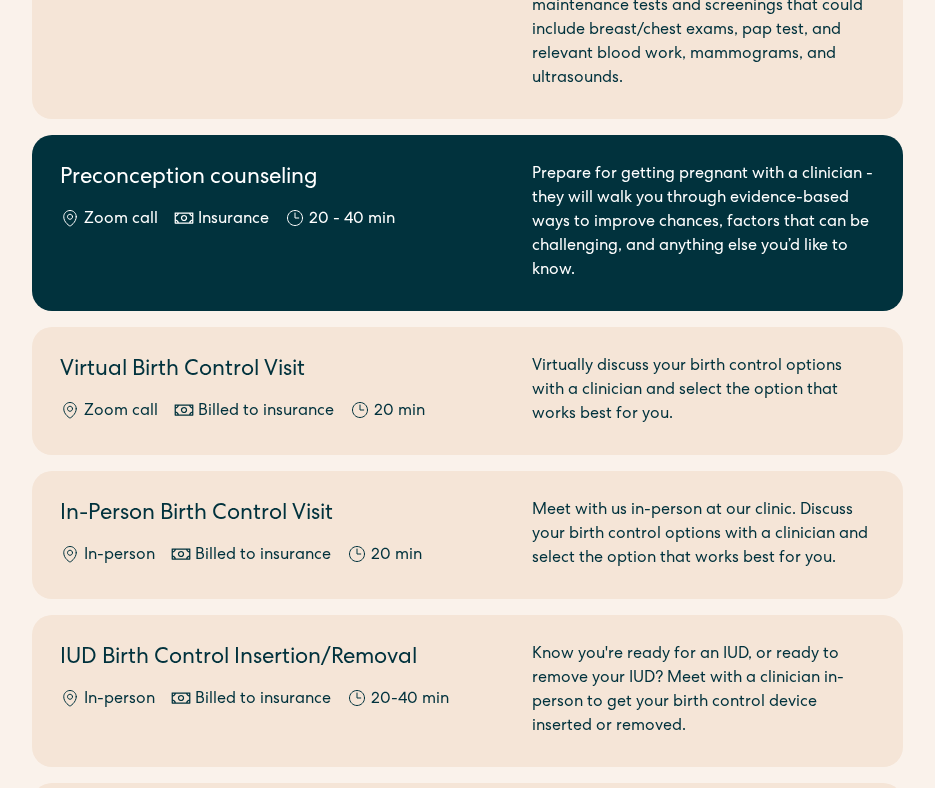 click on "Preconception counseling Zoom call Insurance 20 - 40 min" at bounding box center (284, 223) 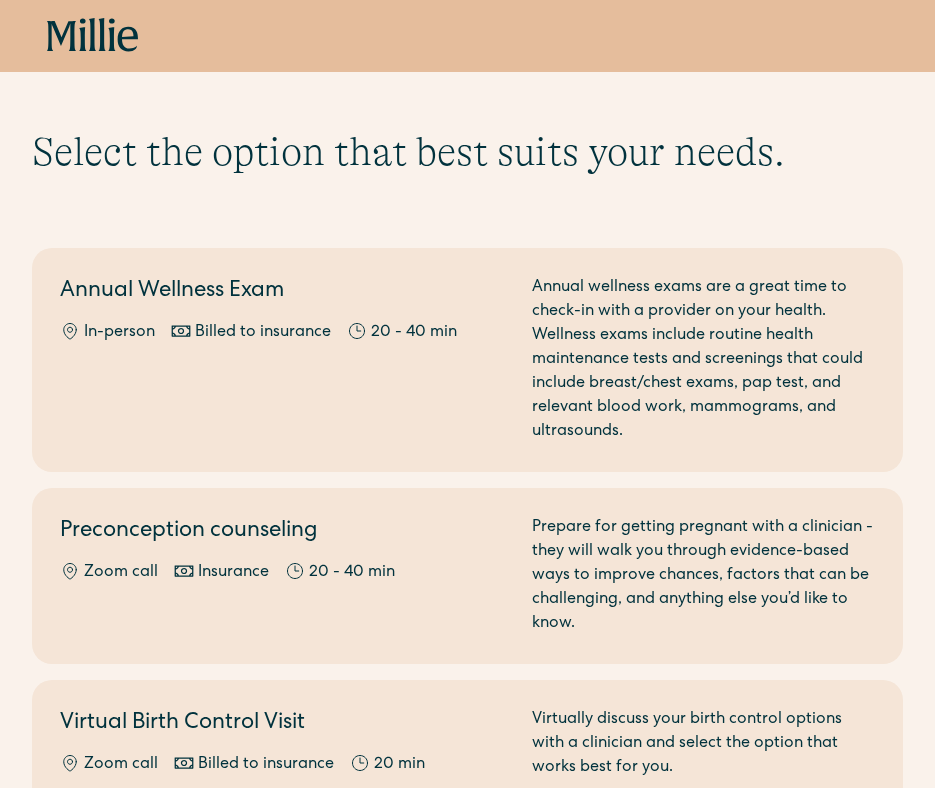 scroll, scrollTop: 0, scrollLeft: 0, axis: both 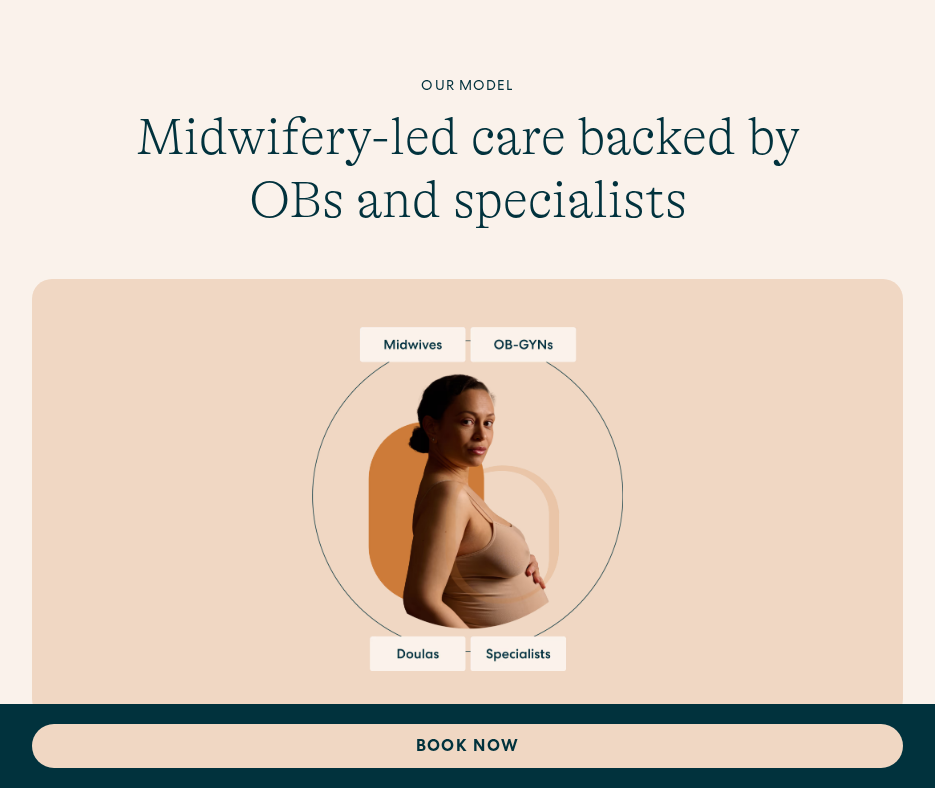 click on "Book Now" at bounding box center [467, 746] 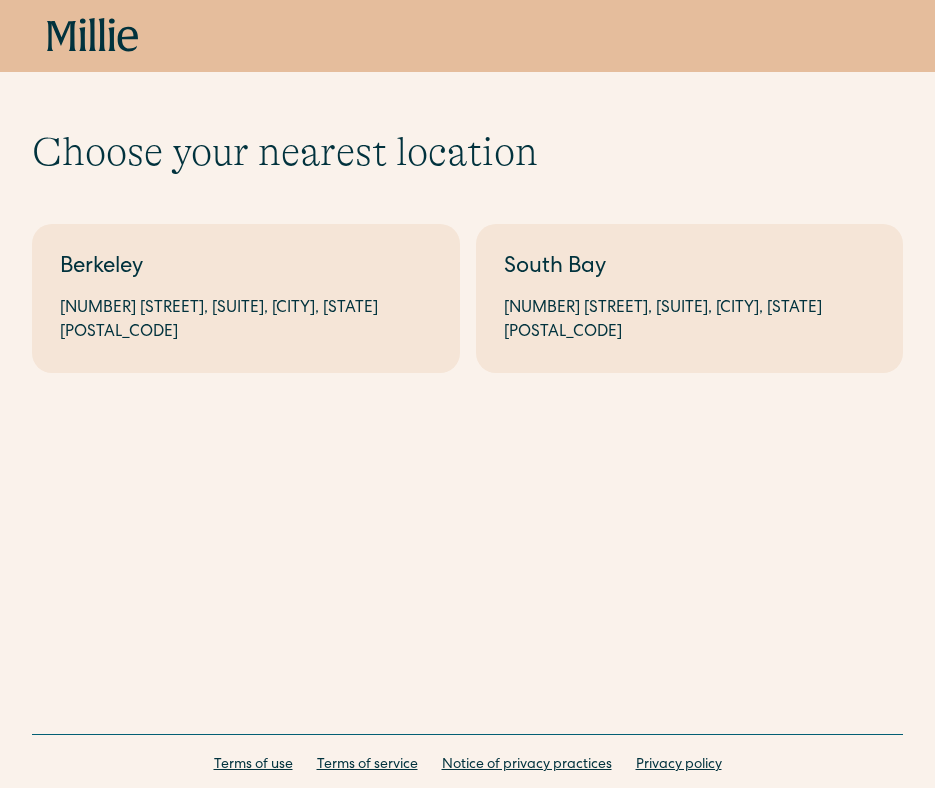 scroll, scrollTop: 0, scrollLeft: 0, axis: both 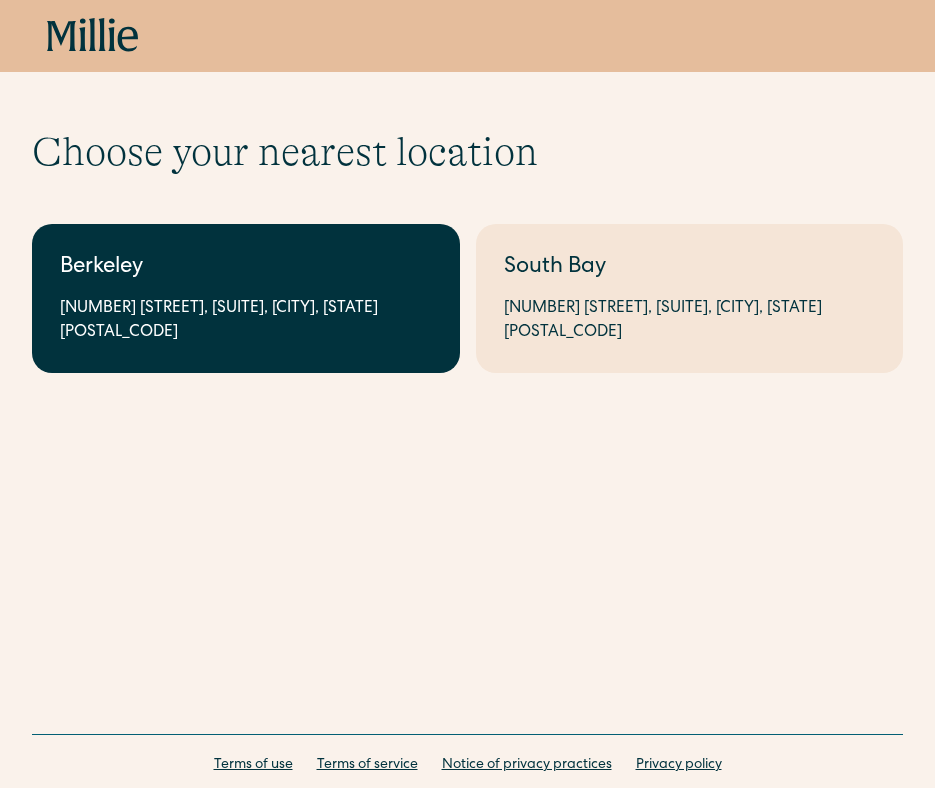 click on "[CITY] [NUMBER] [STREET], [SUITE], [CITY], [STATE] [POSTAL_CODE]" at bounding box center [246, 298] 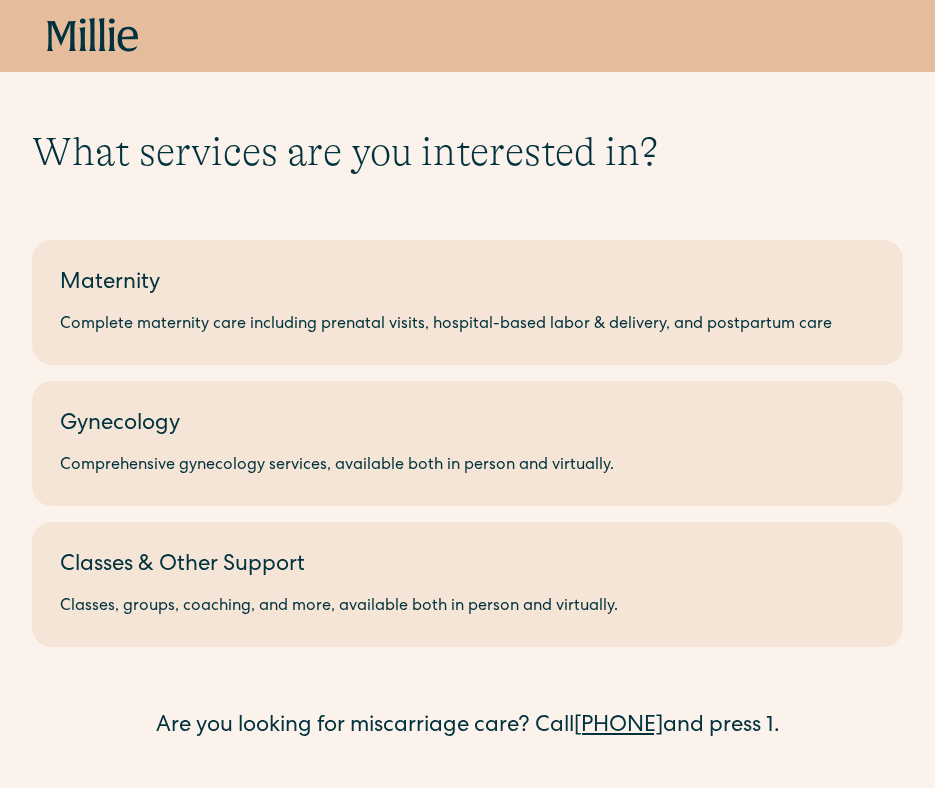 scroll, scrollTop: 0, scrollLeft: 0, axis: both 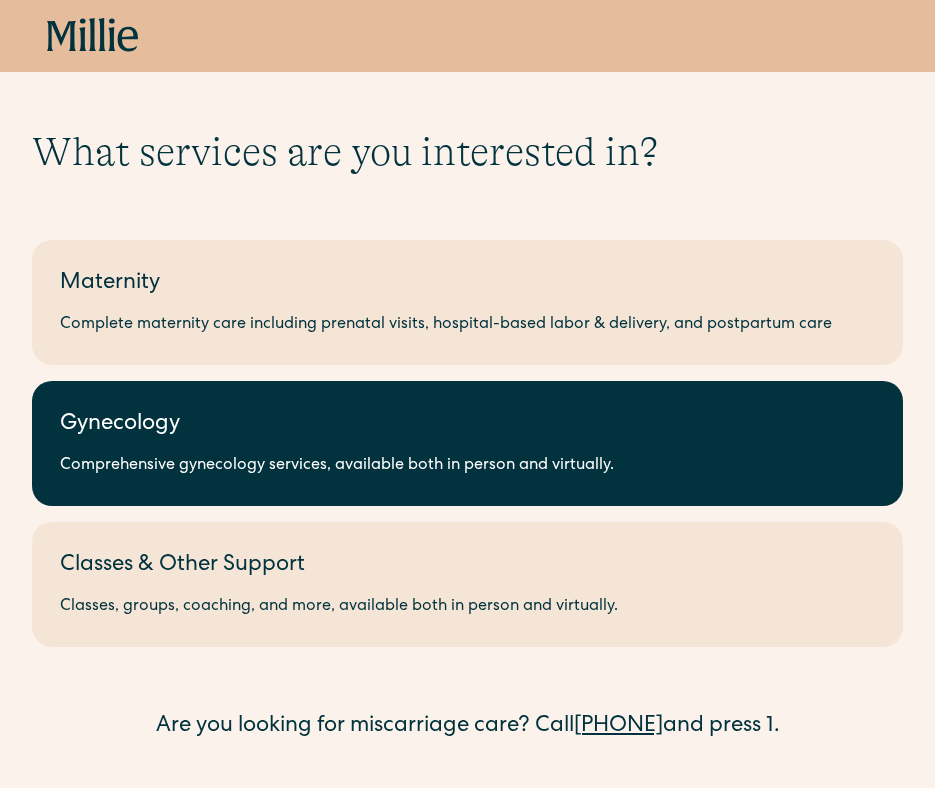 click on "Gynecology" at bounding box center [467, 425] 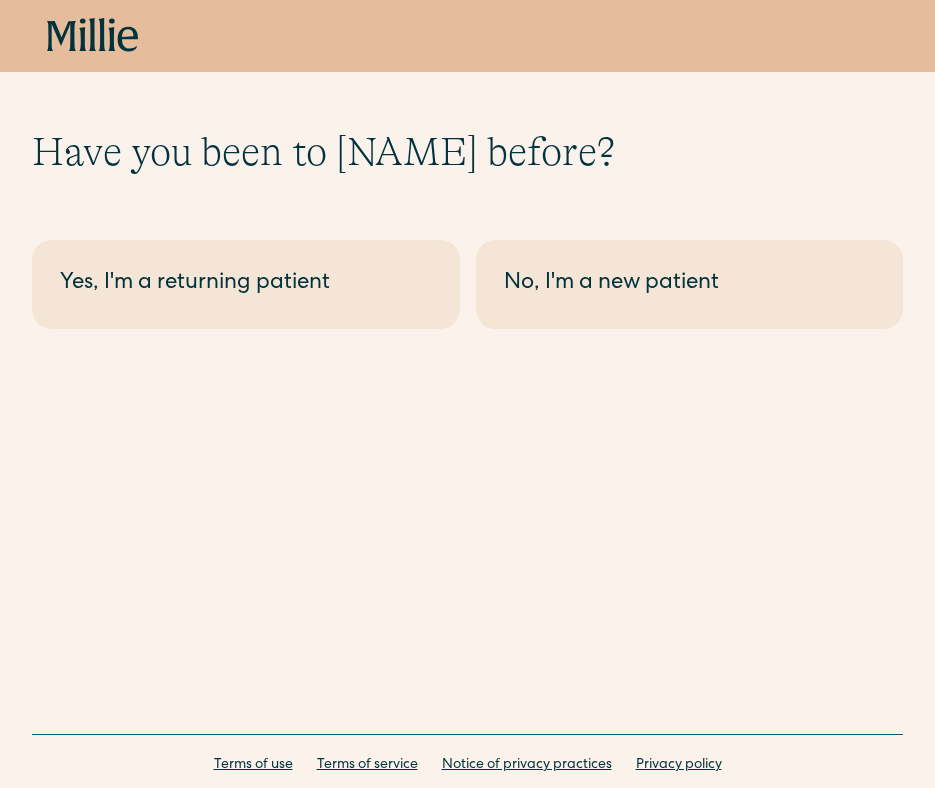 scroll, scrollTop: 0, scrollLeft: 0, axis: both 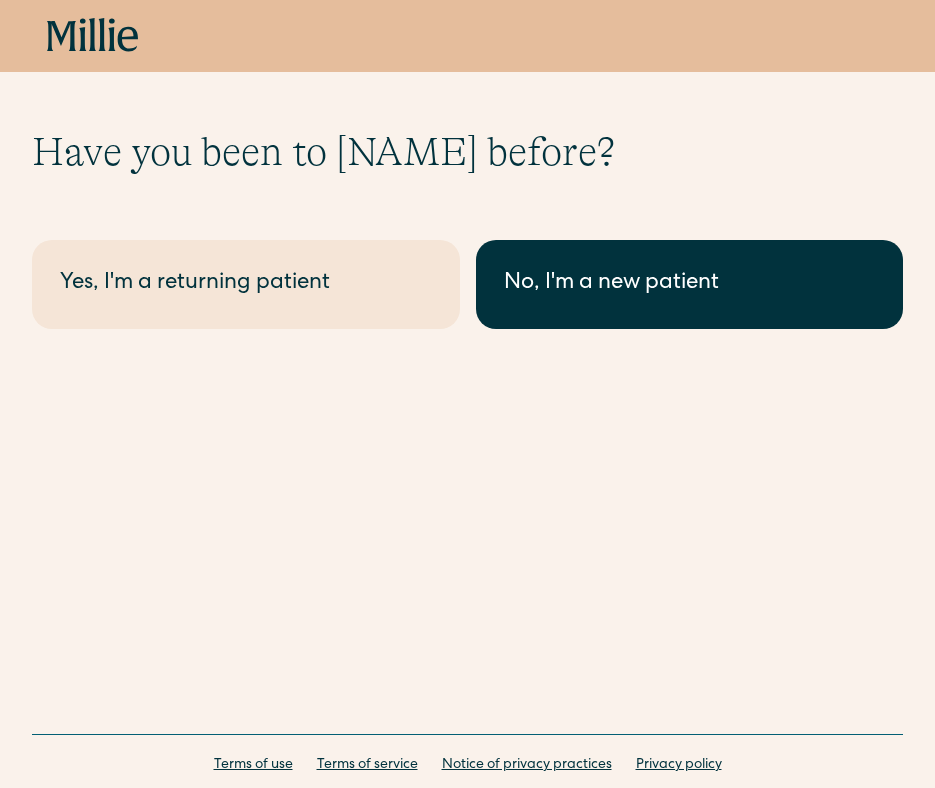 click on "No, I'm a new patient" at bounding box center [690, 284] 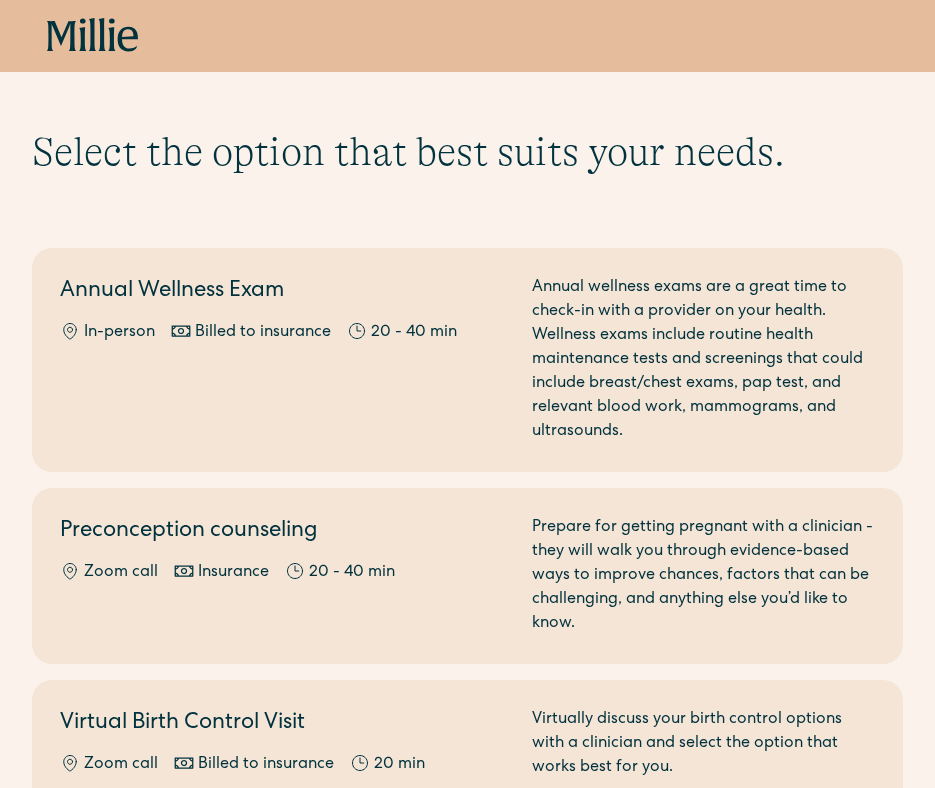 scroll, scrollTop: 0, scrollLeft: 0, axis: both 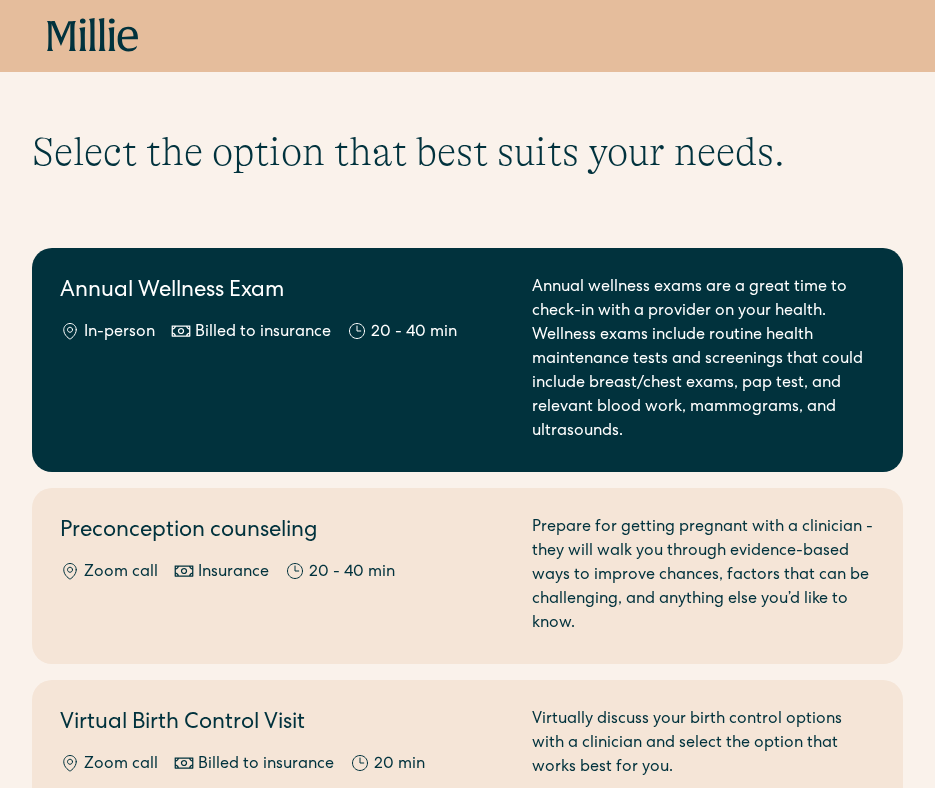 click on "Annual Wellness Exam In-person Billed to insurance 20 - 40 min" at bounding box center [284, 360] 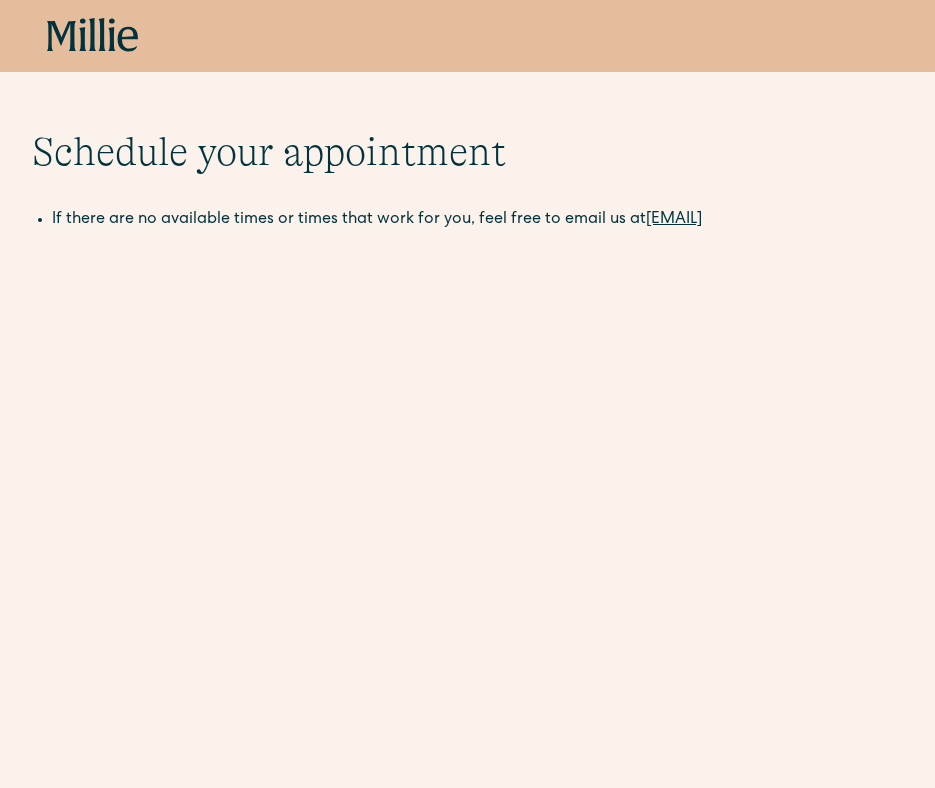 scroll, scrollTop: 0, scrollLeft: 0, axis: both 